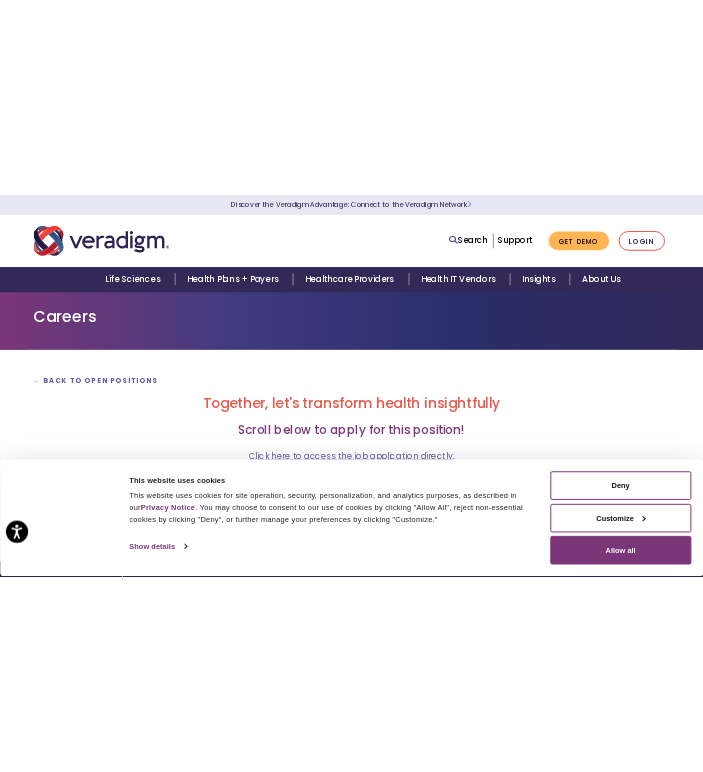 scroll, scrollTop: 0, scrollLeft: 0, axis: both 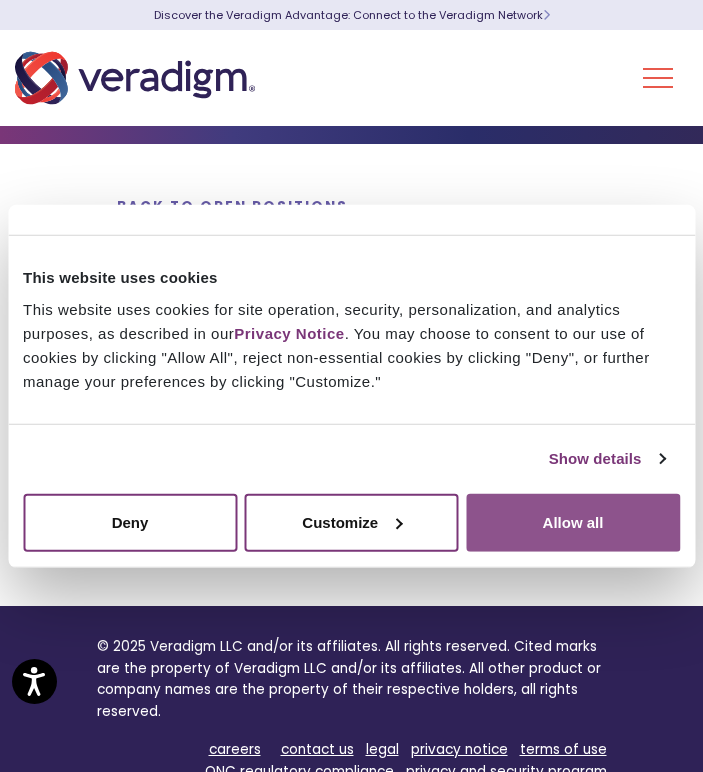 click on "Allow all" at bounding box center [573, 522] 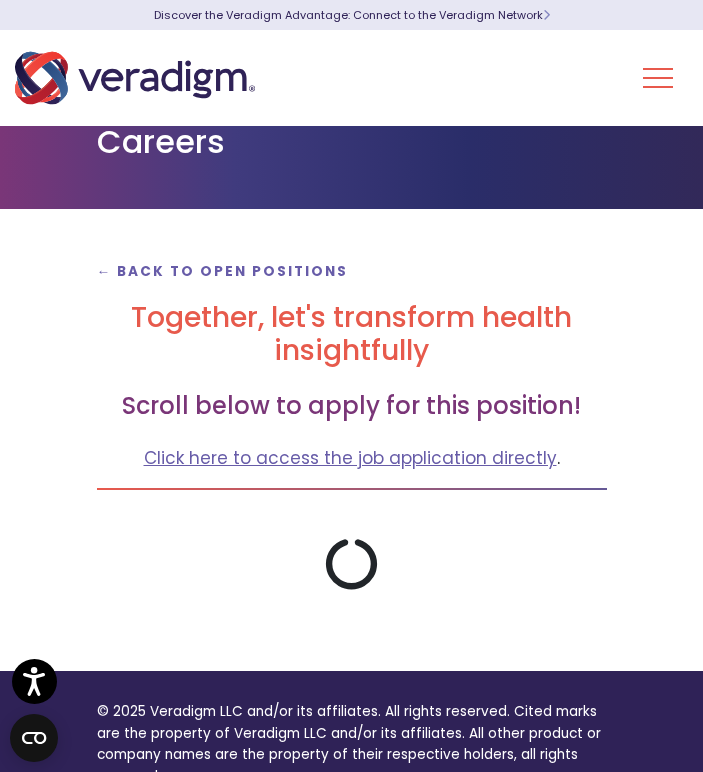 scroll, scrollTop: 0, scrollLeft: 0, axis: both 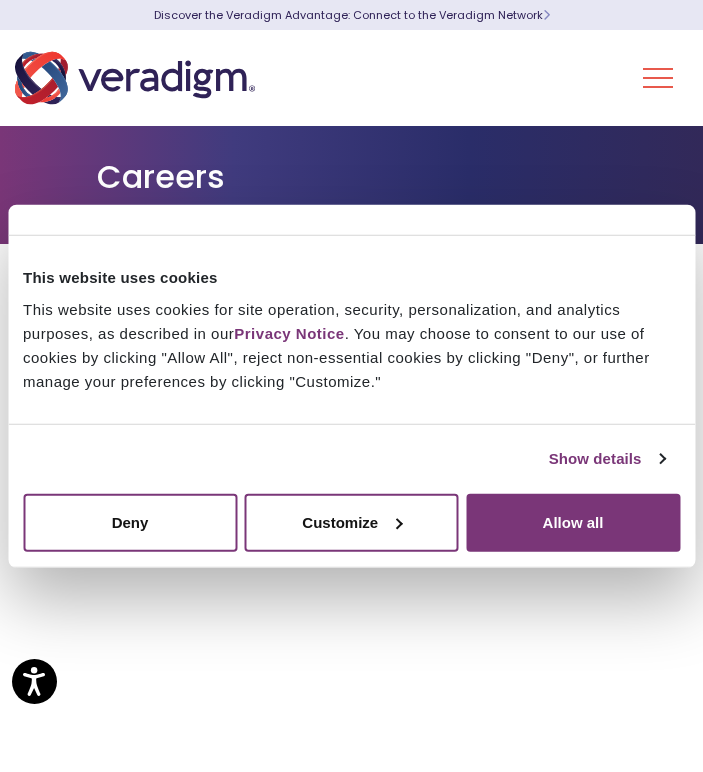 click on "Autofill this page" at bounding box center [74, 1121] 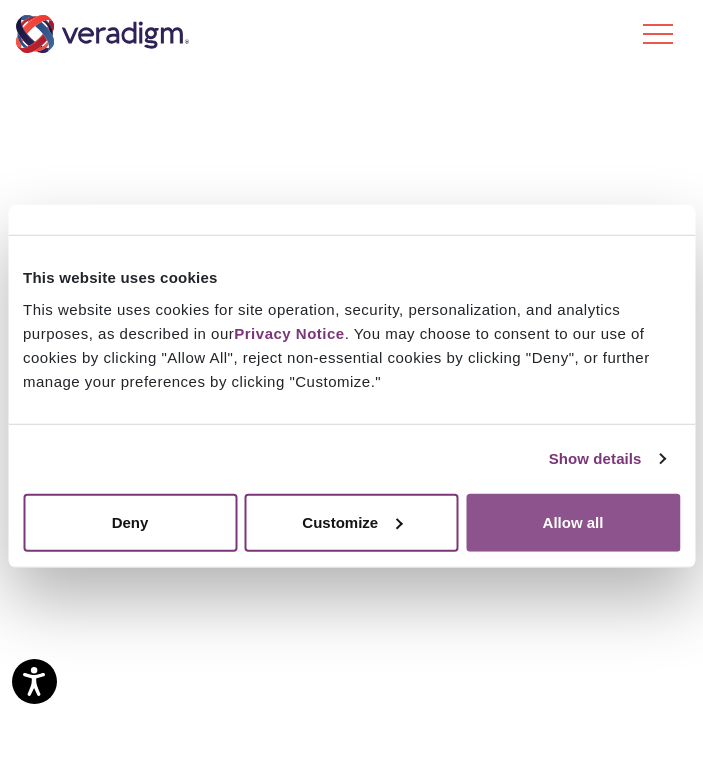 click on "Allow all" at bounding box center [573, 522] 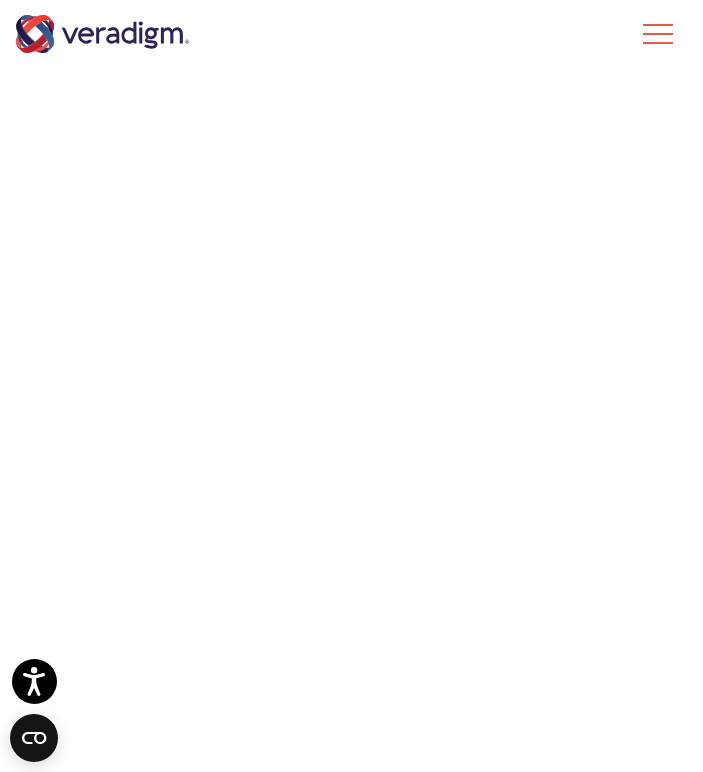 scroll, scrollTop: 5250, scrollLeft: 0, axis: vertical 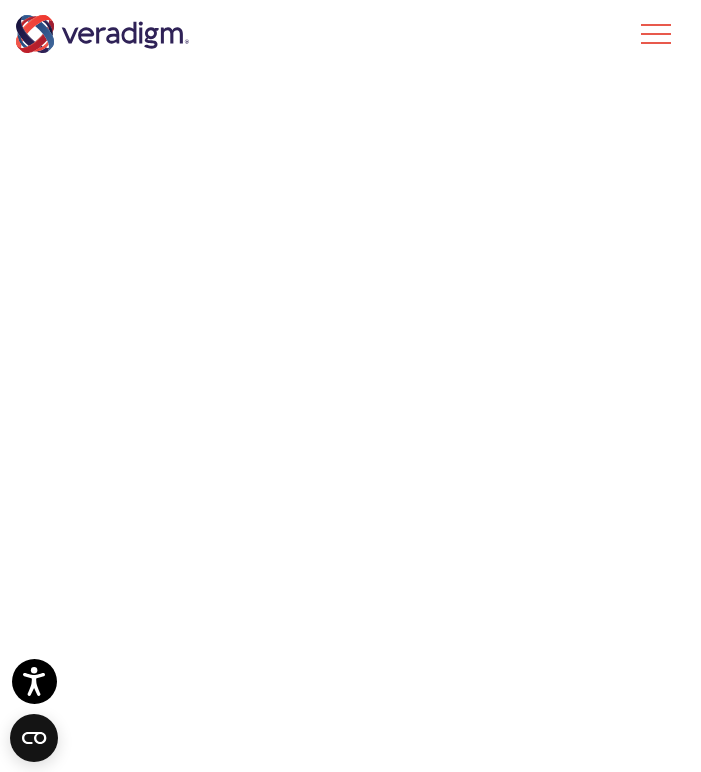 click 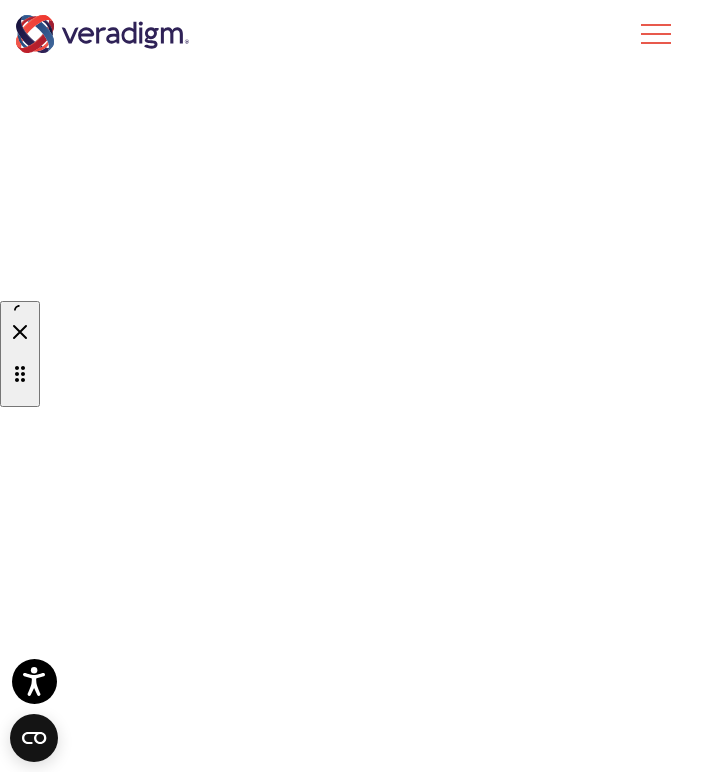 scroll, scrollTop: 97, scrollLeft: 0, axis: vertical 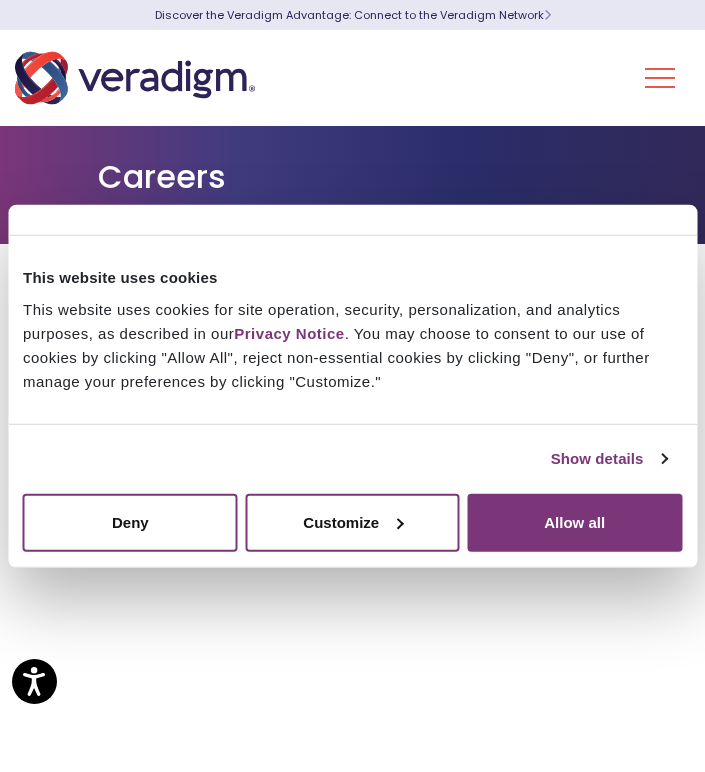 click 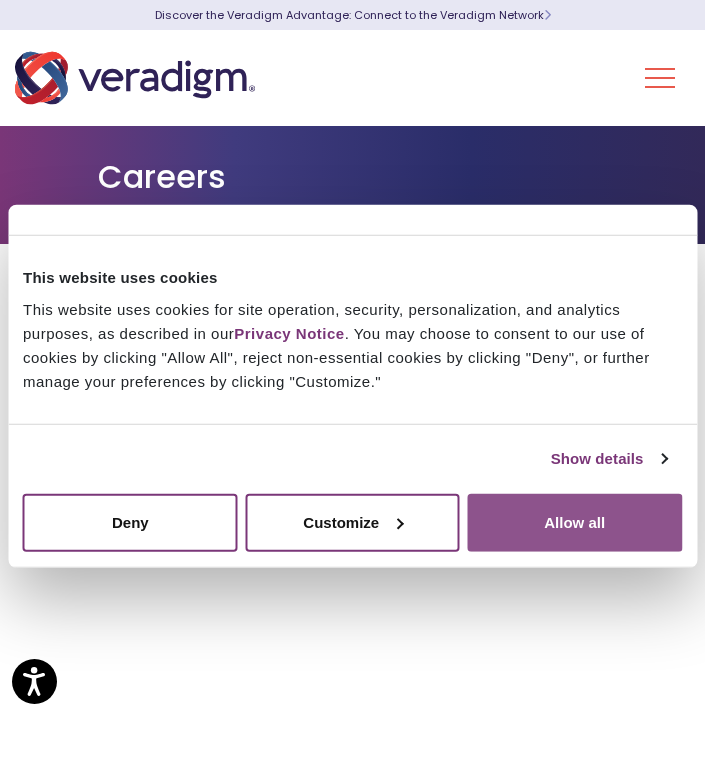 click on "Allow all" at bounding box center [574, 522] 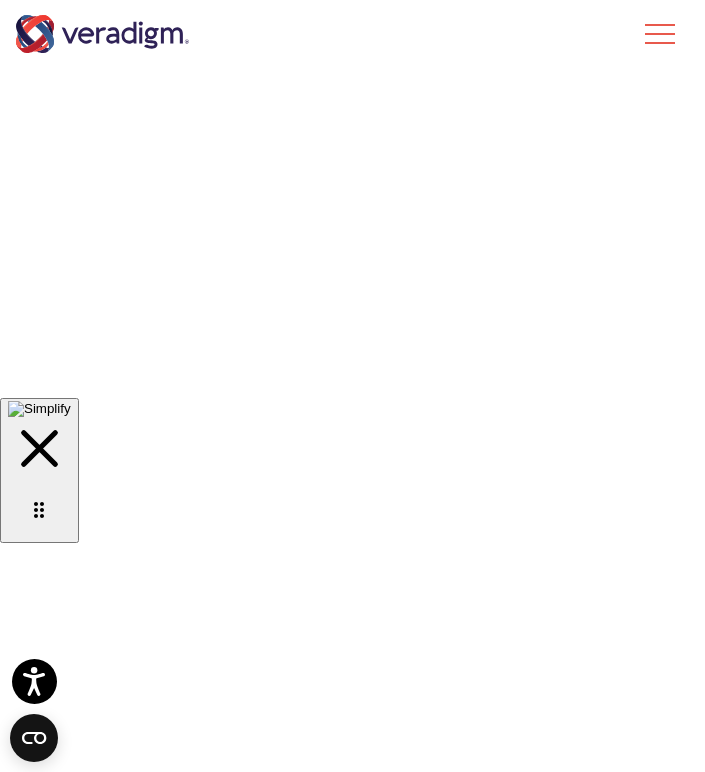 scroll, scrollTop: 5062, scrollLeft: 0, axis: vertical 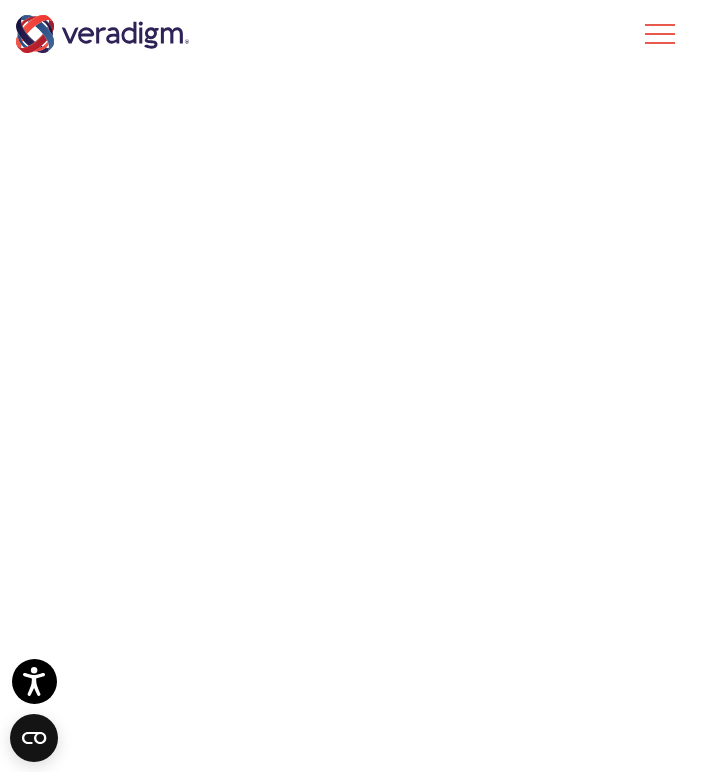 click on "Simplify Autofill Keywords Score Profile ⚡️ Autofill this job application! You have saved  5 hours  by autofilling  so far 🔥 Autofill this page Job saved to your tracker! View Tracker Resume The filename will always be Satyam_Dwivedi_resume regardless of the selected resume Satyam_Dwivedi_resume (default) Preview resume Keyword Match -  Strong Your resume has  8  out of  12  keyword s Tailor Resume Cover Letter Filled (0/1) Boost your application with a tailored cover letter Generate Cover Letter Unique Questions Filled (0/3) Common Questions Filled (0/17)" at bounding box center [352, -3604] 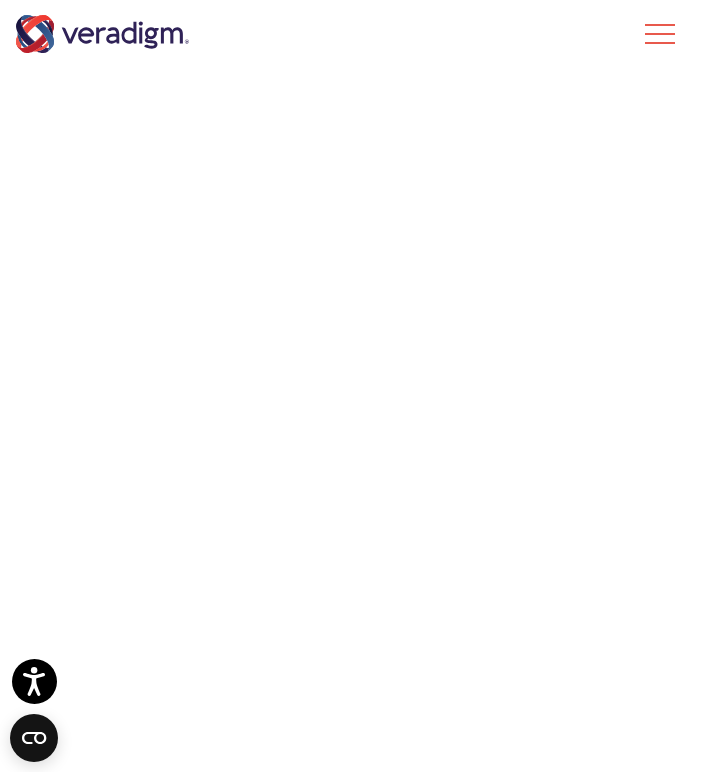 click 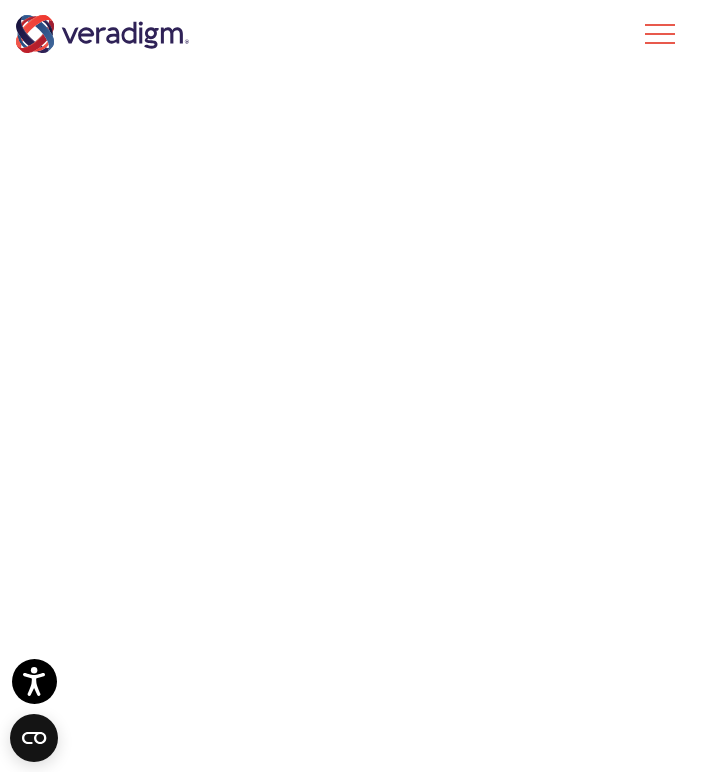 click 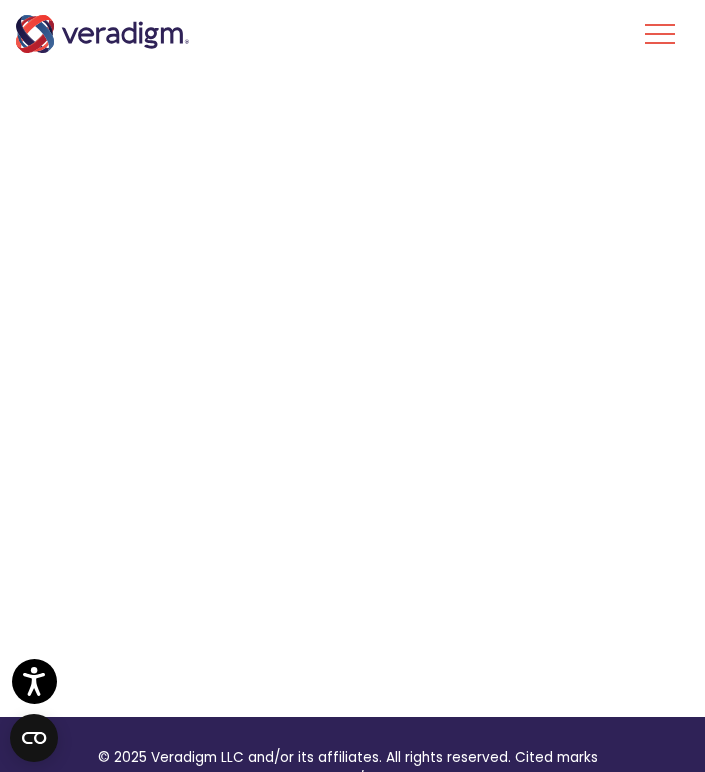 scroll, scrollTop: 1197, scrollLeft: 0, axis: vertical 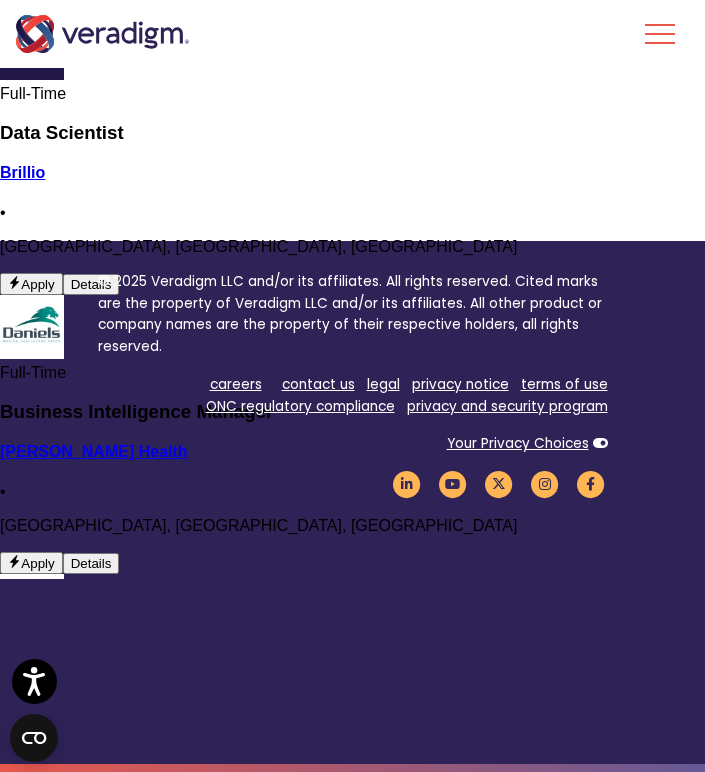 click 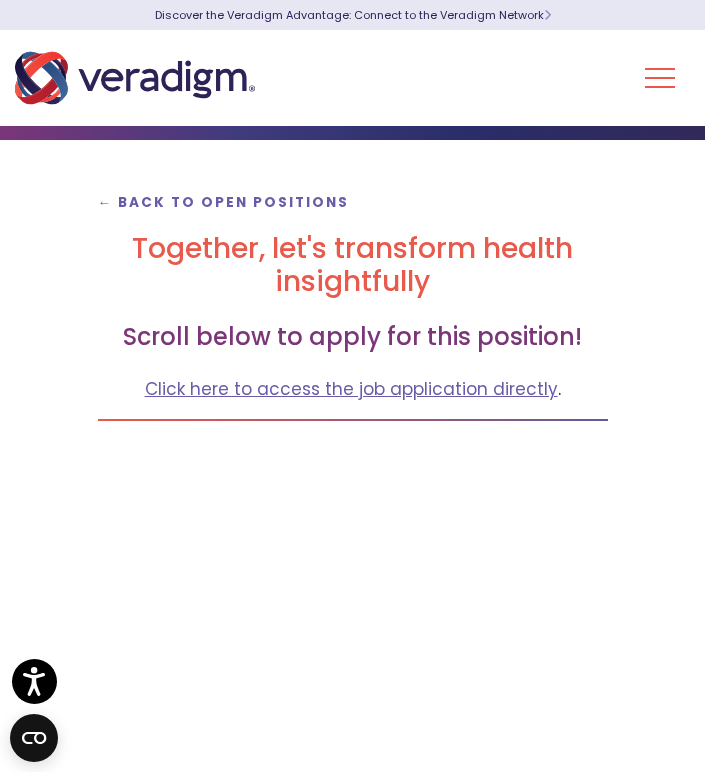 scroll, scrollTop: 0, scrollLeft: 0, axis: both 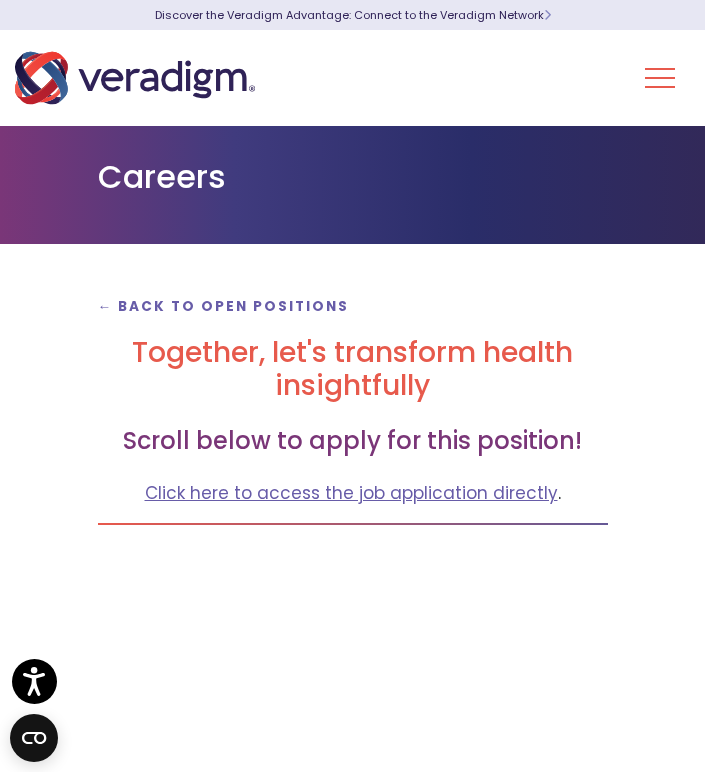 click on "← Back to Open Positions
Together, let's transform health insightfully
Scroll below to apply for this position! Click here to access the job application directly ." at bounding box center [353, 841] 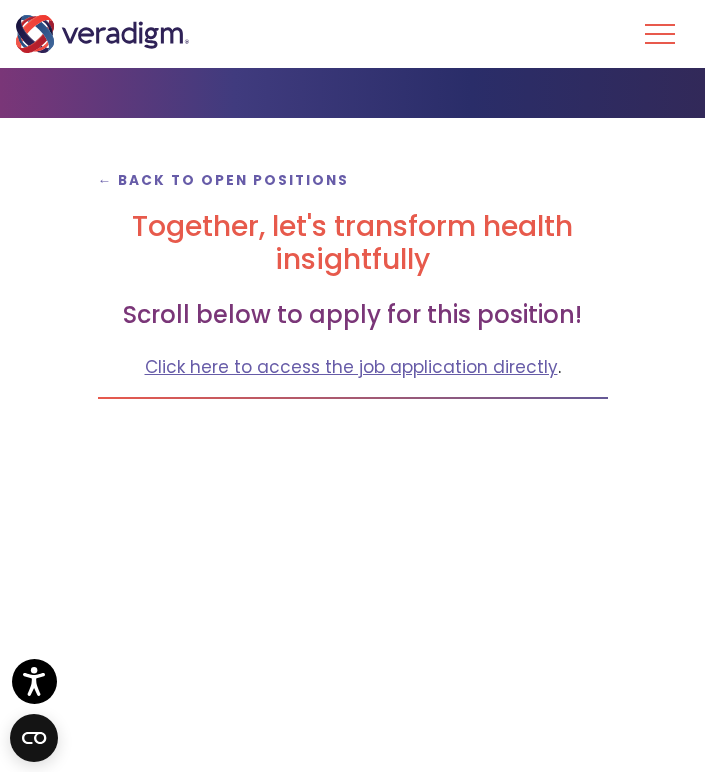 scroll, scrollTop: 200, scrollLeft: 0, axis: vertical 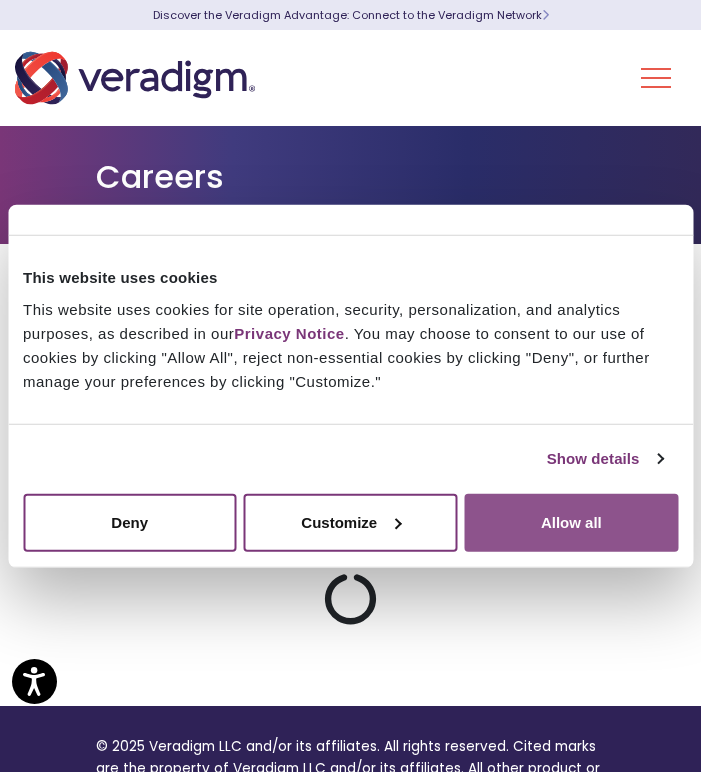 click on "Allow all" at bounding box center (571, 522) 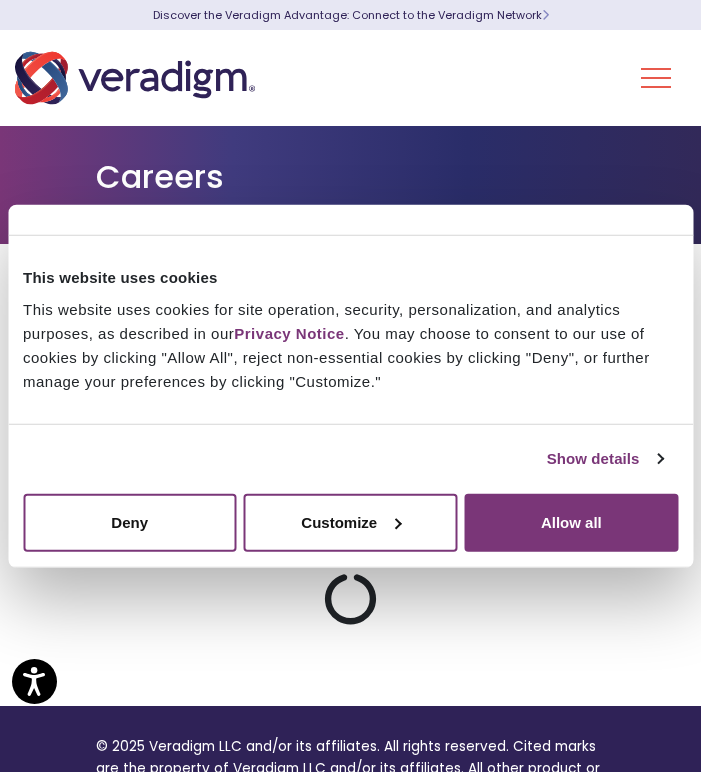 scroll, scrollTop: 0, scrollLeft: 0, axis: both 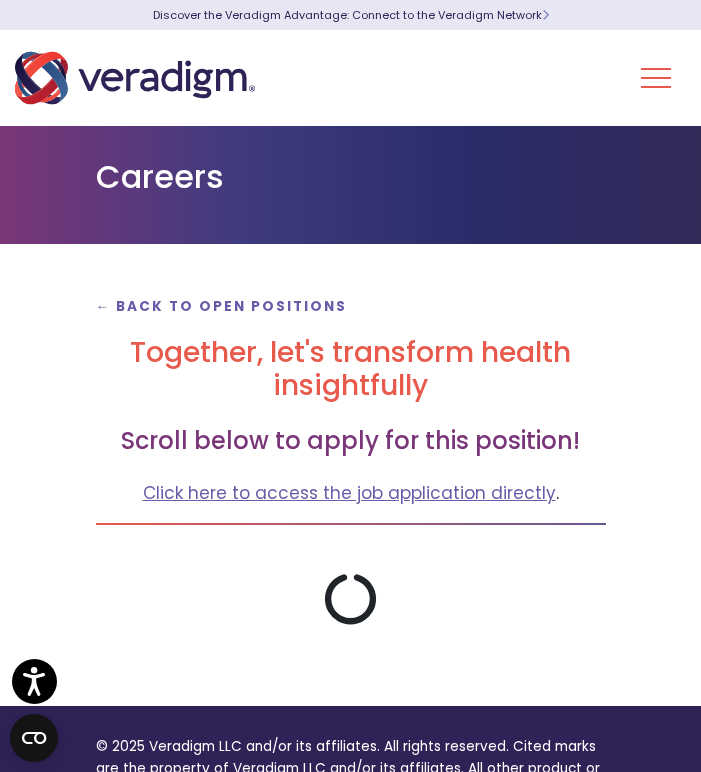 click on "← Back to Open Positions
Together, let's transform health insightfully
Scroll below to apply for this position! Click here to access the job application directly ." at bounding box center [350, 475] 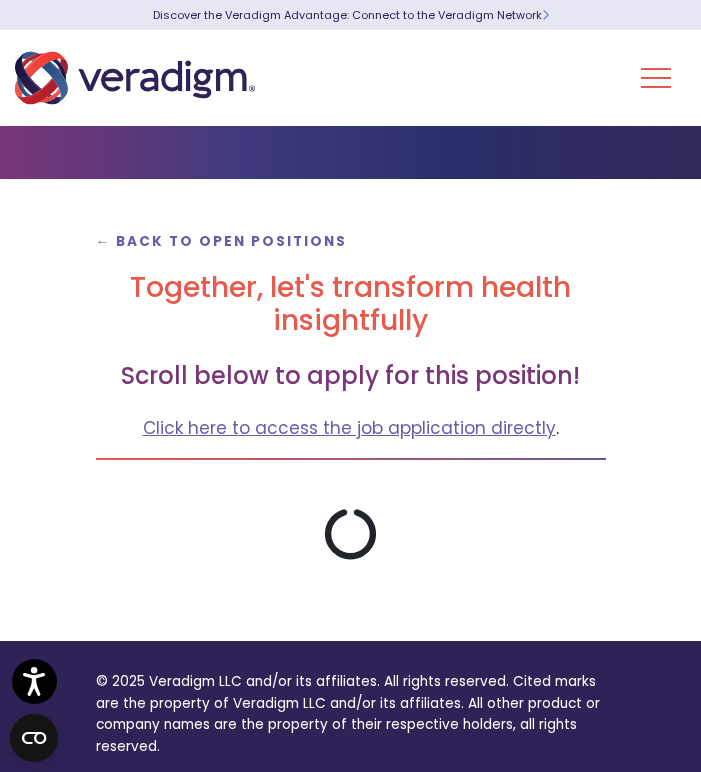 scroll, scrollTop: 0, scrollLeft: 0, axis: both 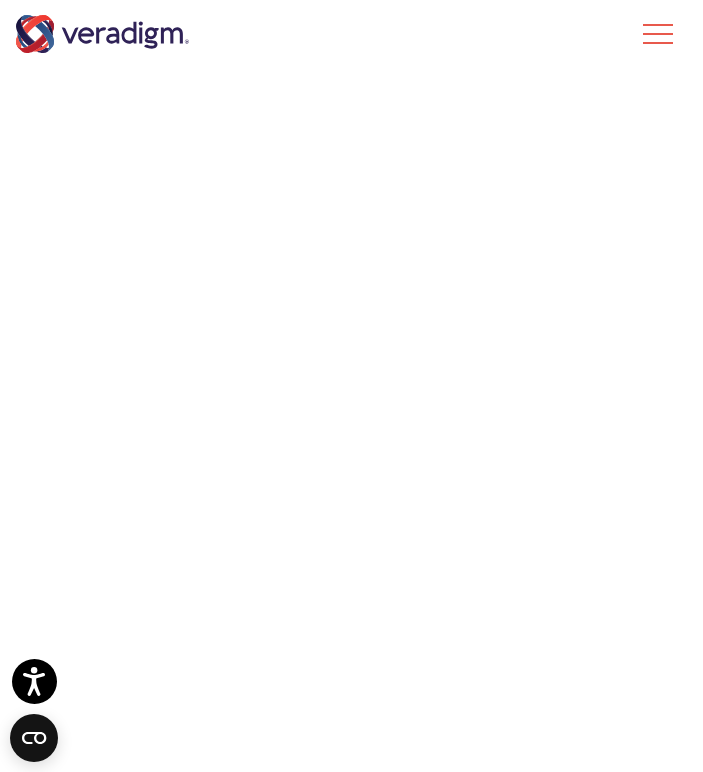 drag, startPoint x: 655, startPoint y: 49, endPoint x: 704, endPoint y: 265, distance: 221.48814 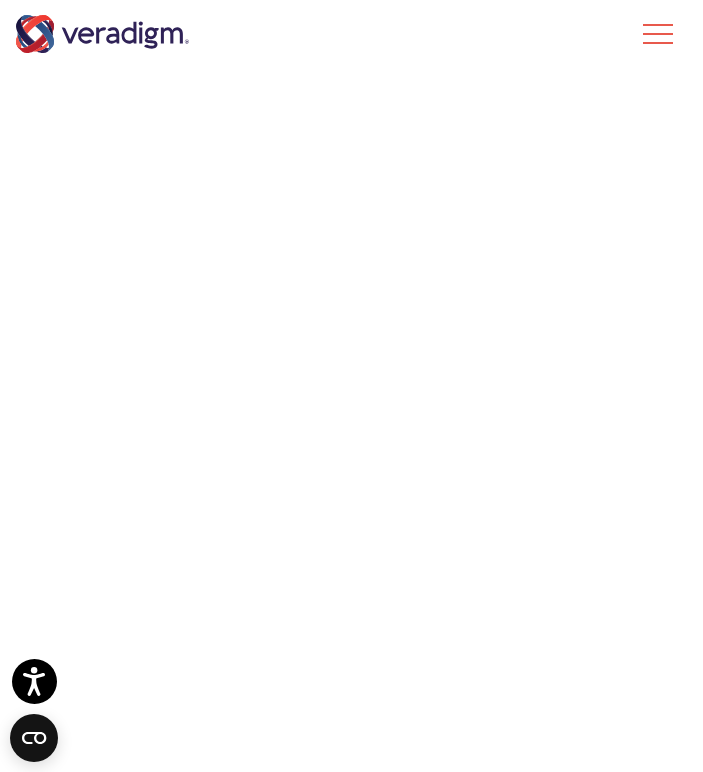 click 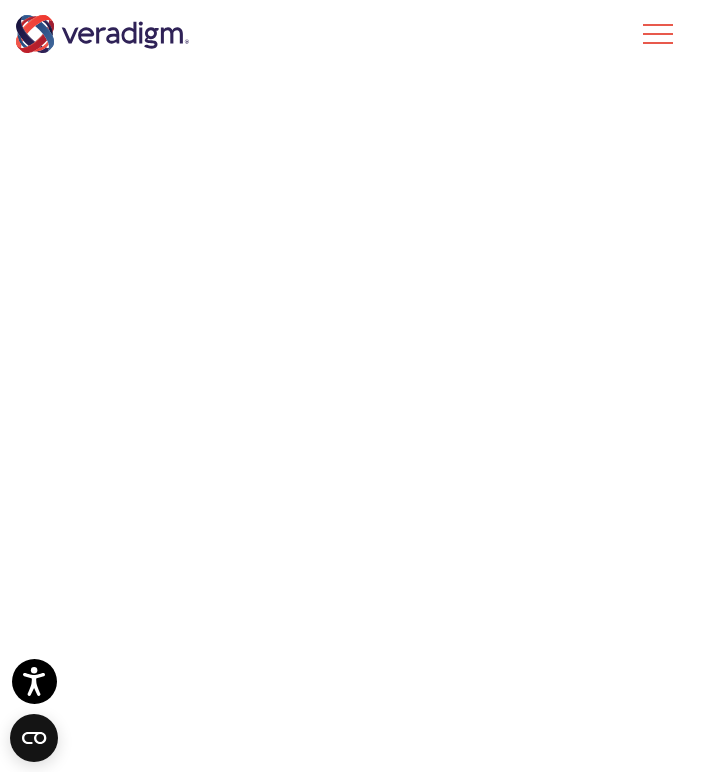click 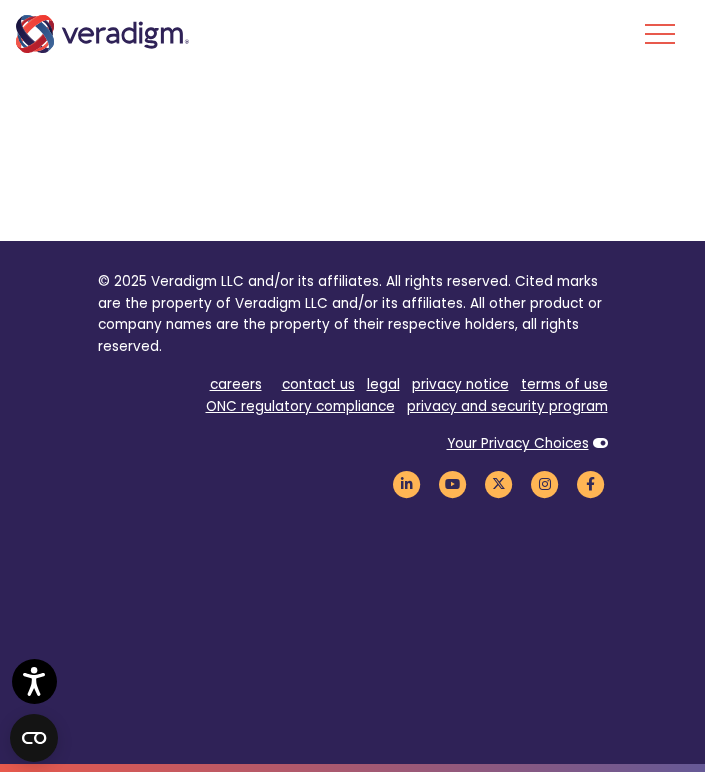 scroll, scrollTop: 1197, scrollLeft: 0, axis: vertical 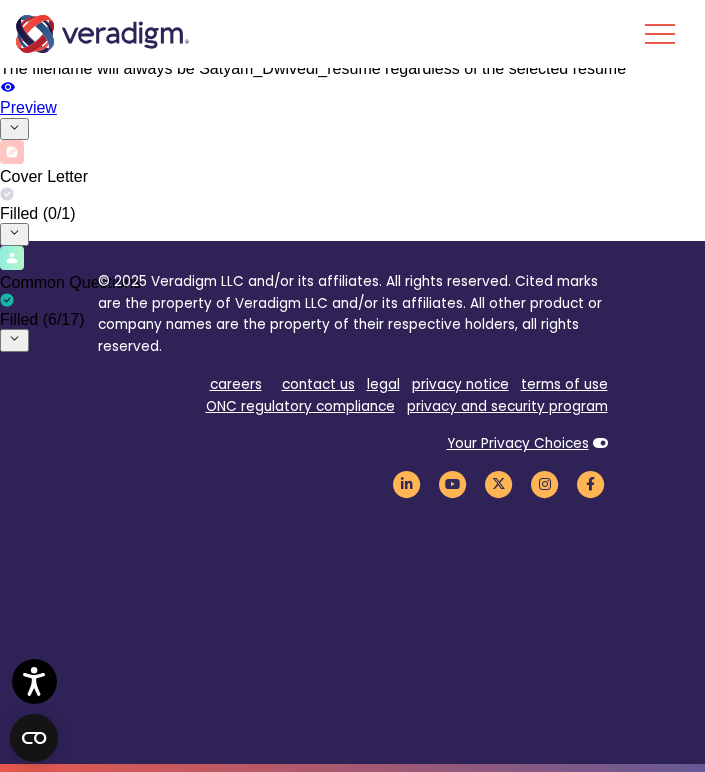 drag, startPoint x: 658, startPoint y: 45, endPoint x: 606, endPoint y: 78, distance: 61.587337 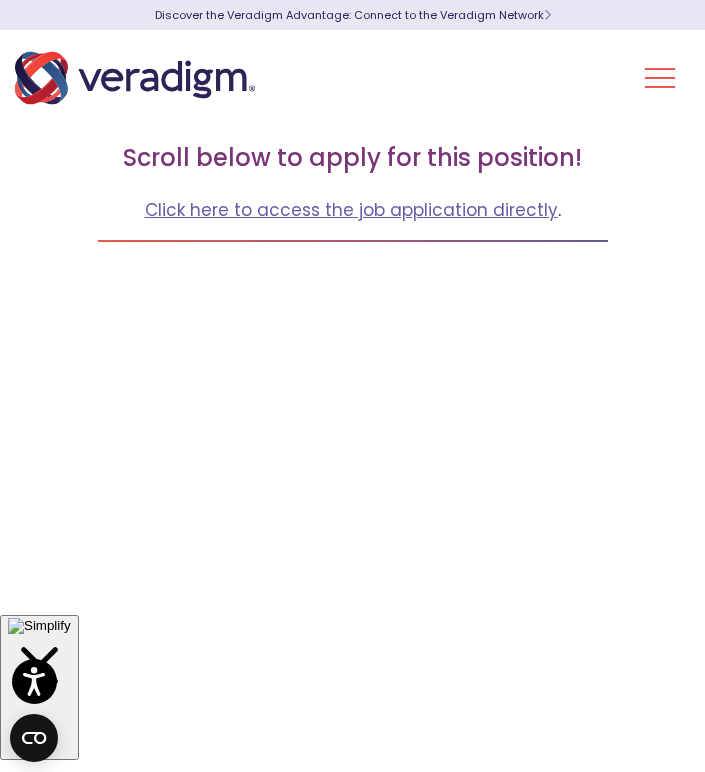 scroll, scrollTop: 0, scrollLeft: 0, axis: both 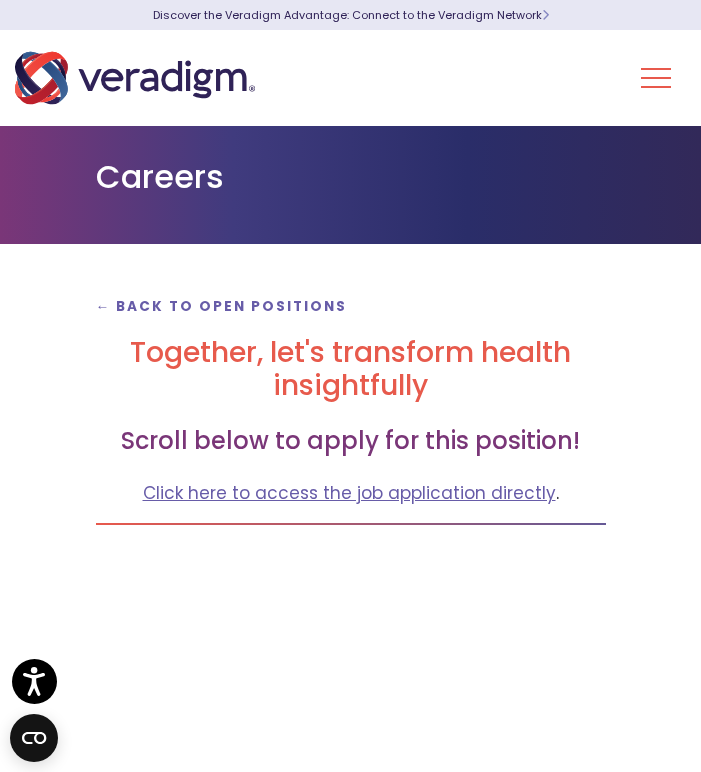 click on "Autofill this page" at bounding box center (74, 1121) 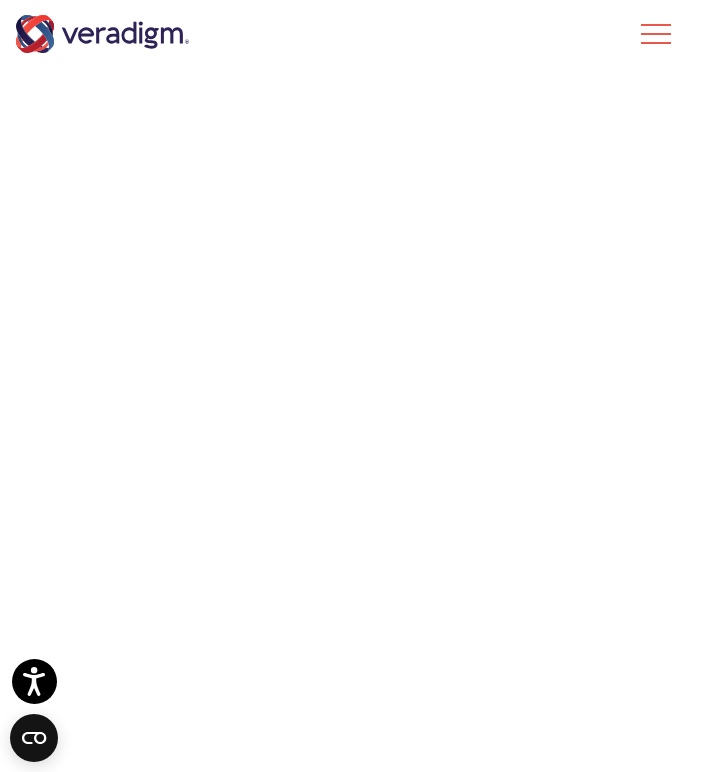 scroll, scrollTop: 7669, scrollLeft: 0, axis: vertical 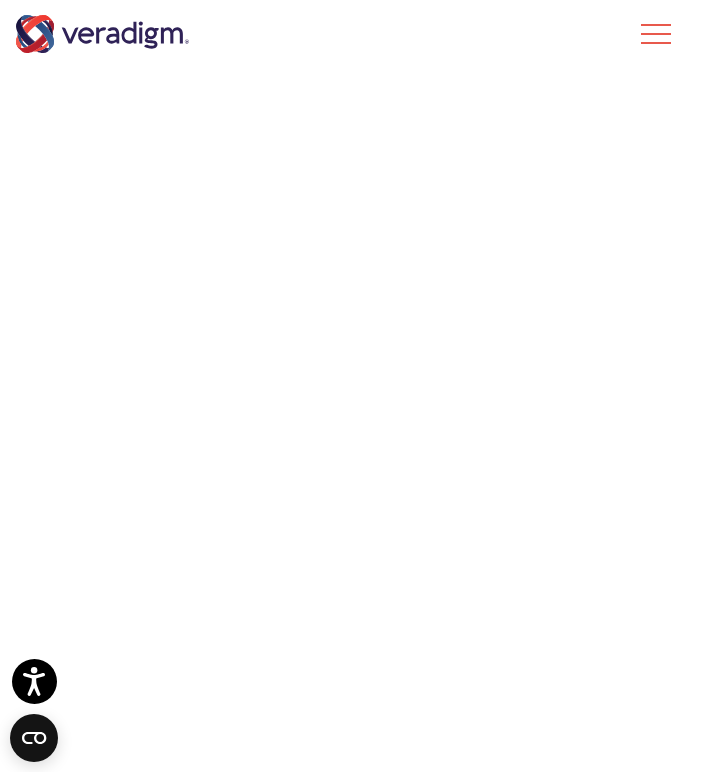 click on "← Back to Open Positions
Together, let's transform health insightfully
Scroll below to apply for this position! Click here to access the job application directly ." at bounding box center (350, -1046) 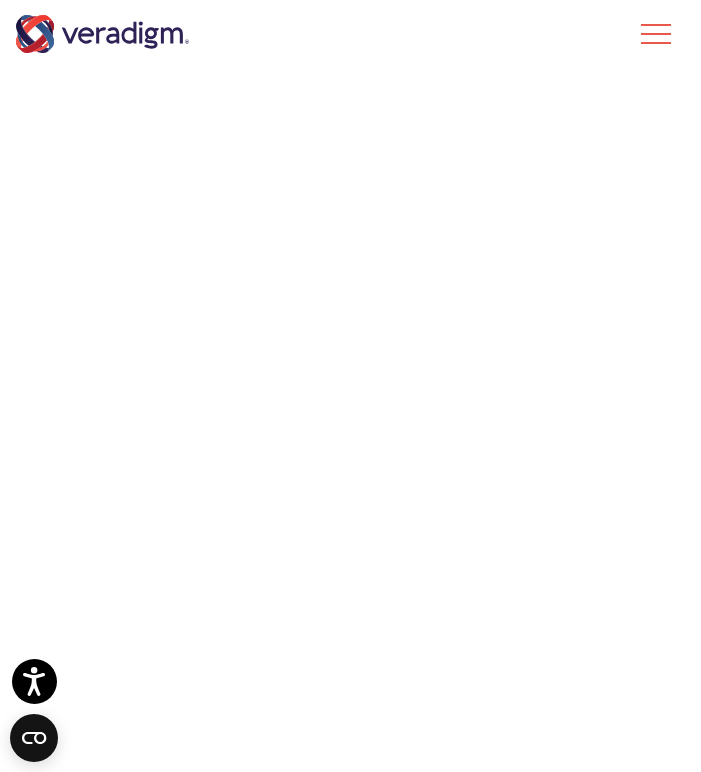 click 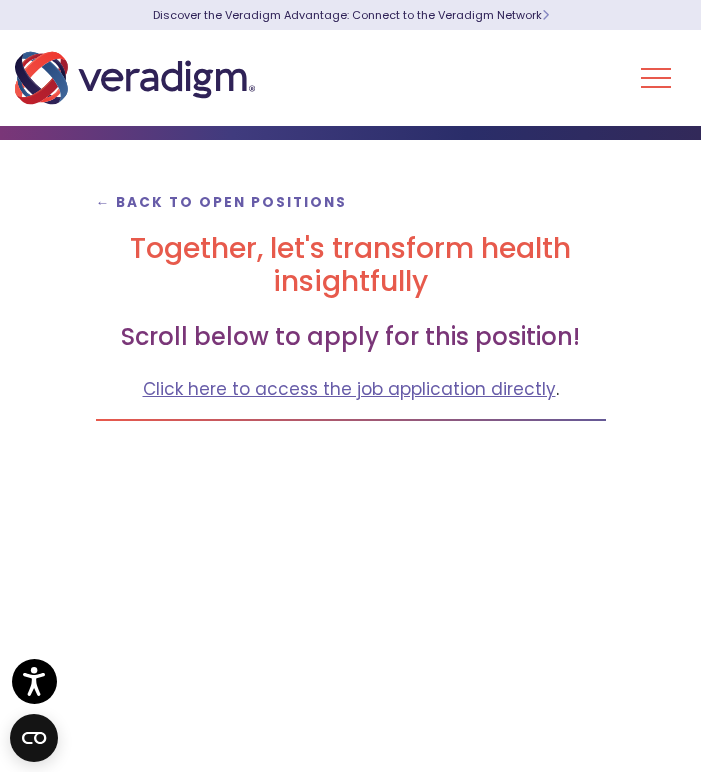 scroll, scrollTop: 97, scrollLeft: 0, axis: vertical 